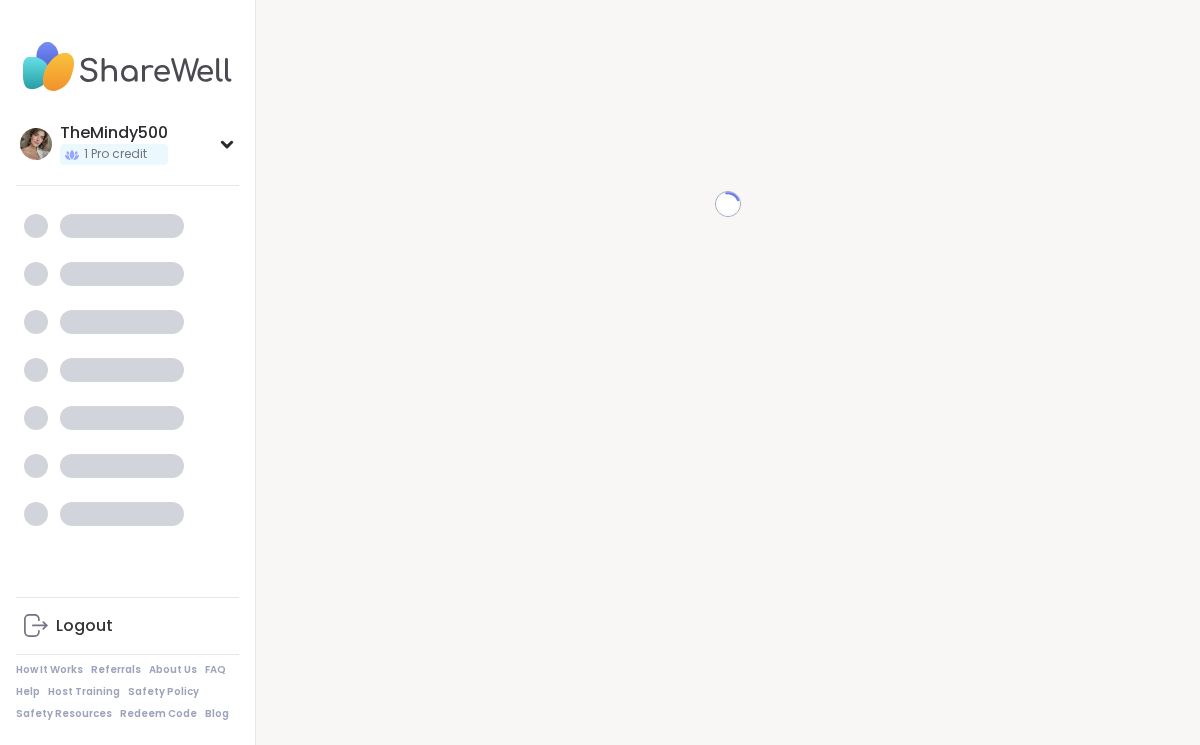 scroll, scrollTop: 0, scrollLeft: 0, axis: both 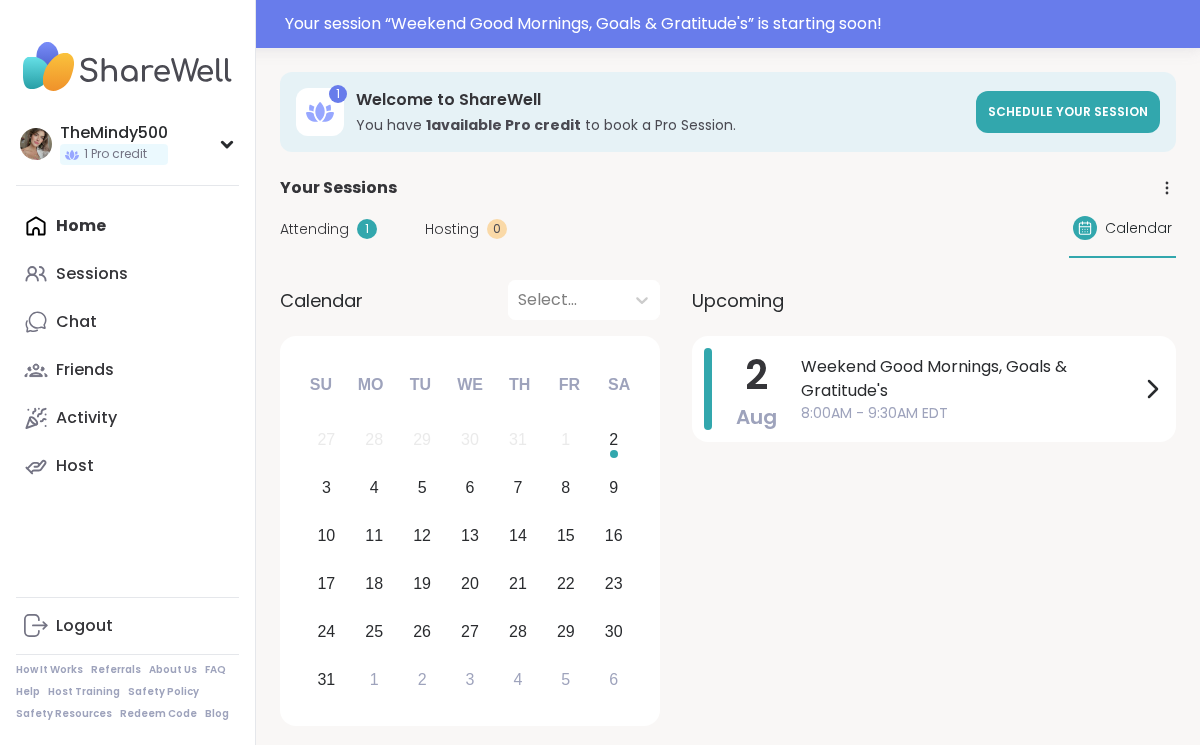click on "Attending 1 Hosting 0 Calendar" at bounding box center [728, 229] 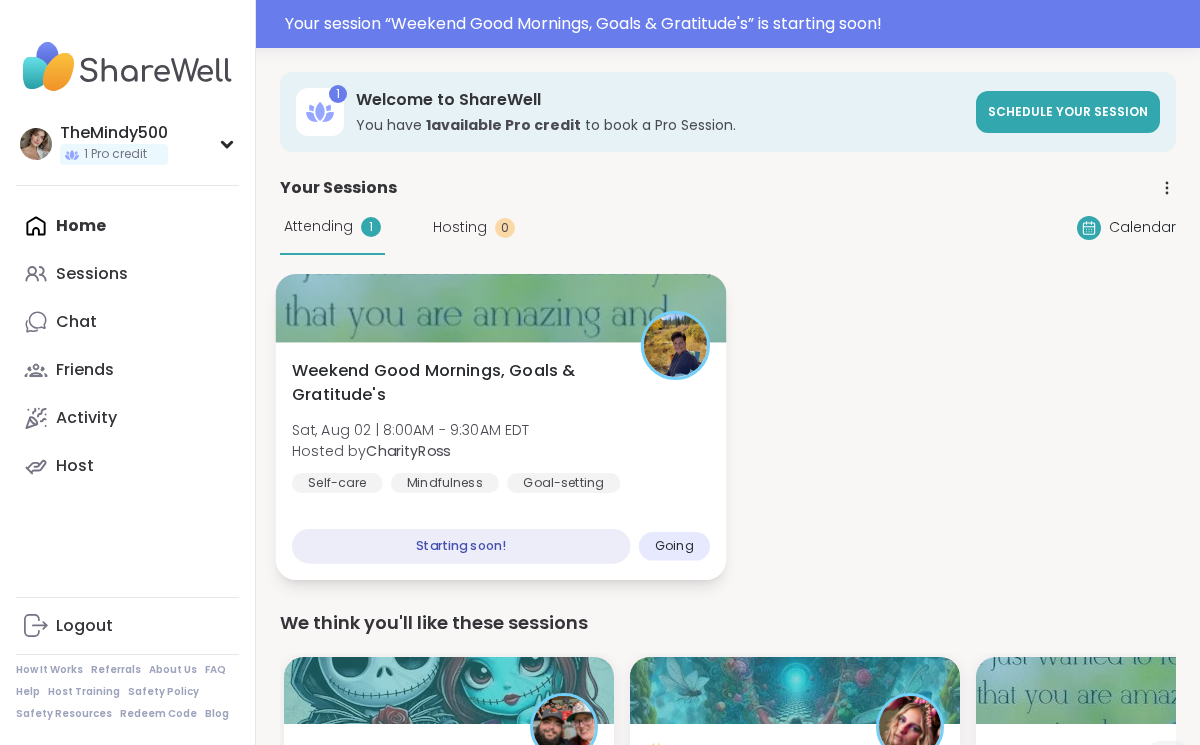 click on "Weekend Good Mornings, Goals & Gratitude's  Sat, Aug 02 | 8:00AM - 9:30AM EDT Hosted by  CharityRoss Self-care Mindfulness Goal-setting Starting soon! Going" at bounding box center (501, 461) 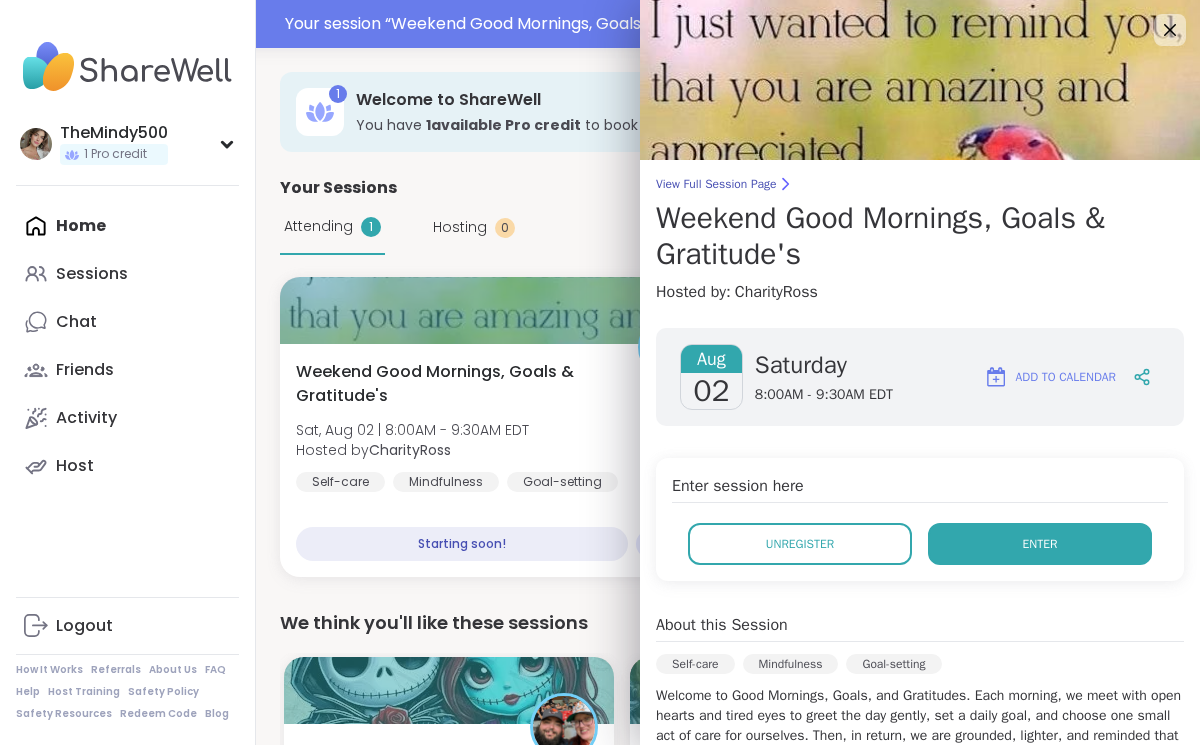click on "Enter" at bounding box center [1040, 544] 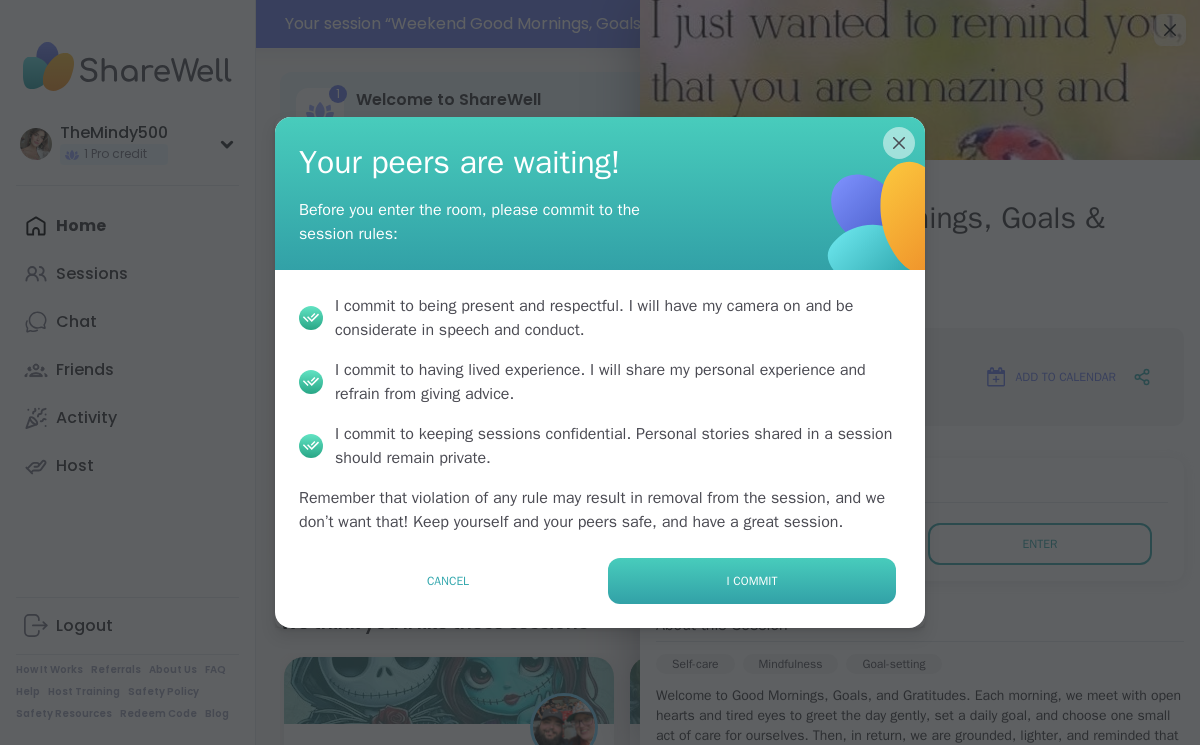 click on "I commit" at bounding box center (752, 581) 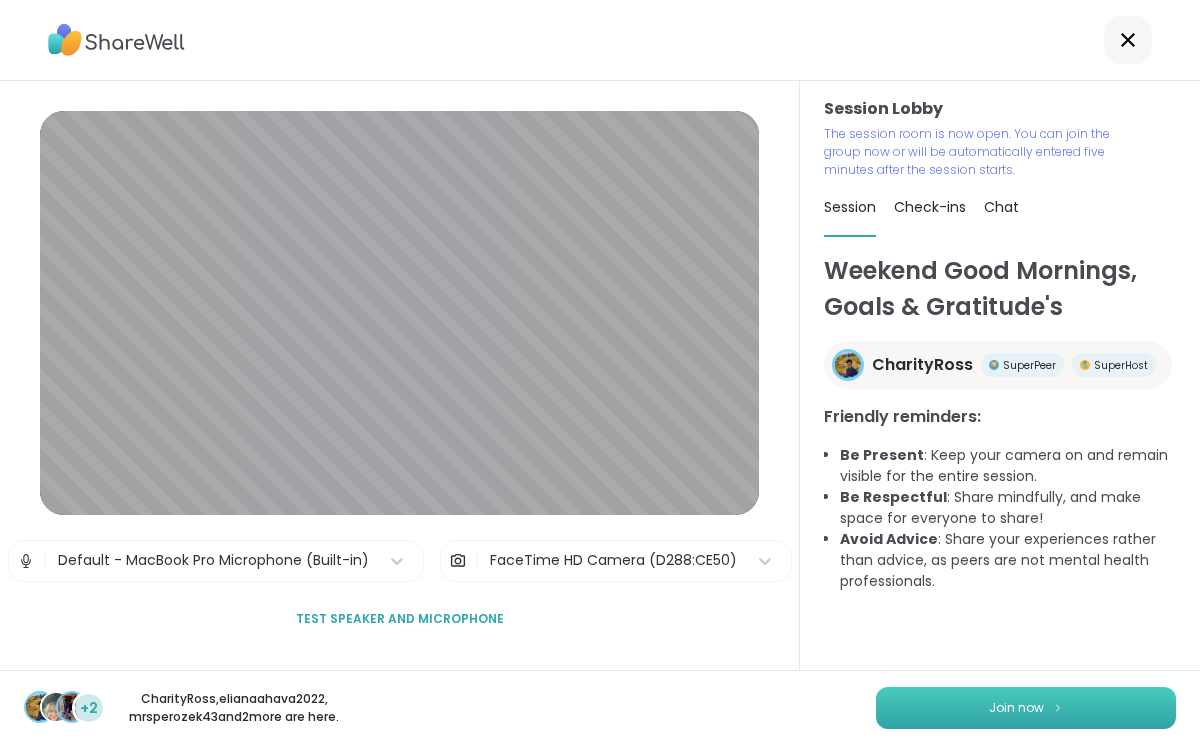 click on "Join now" at bounding box center (1026, 708) 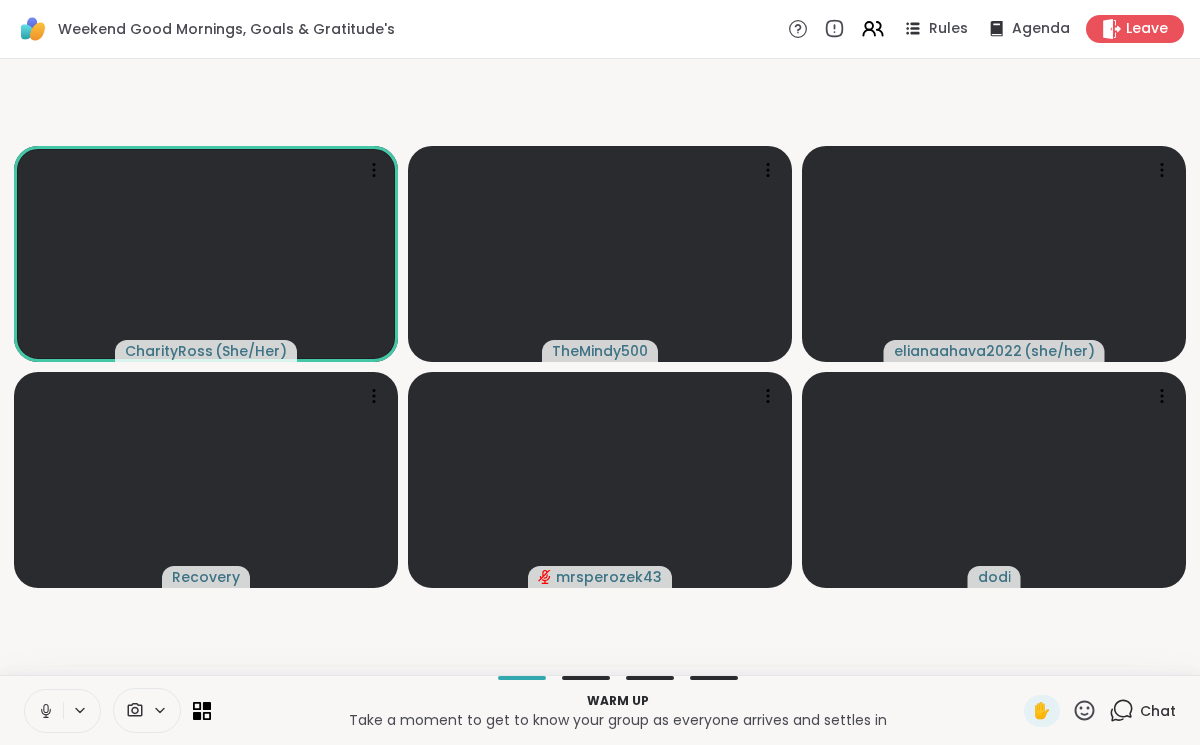 click 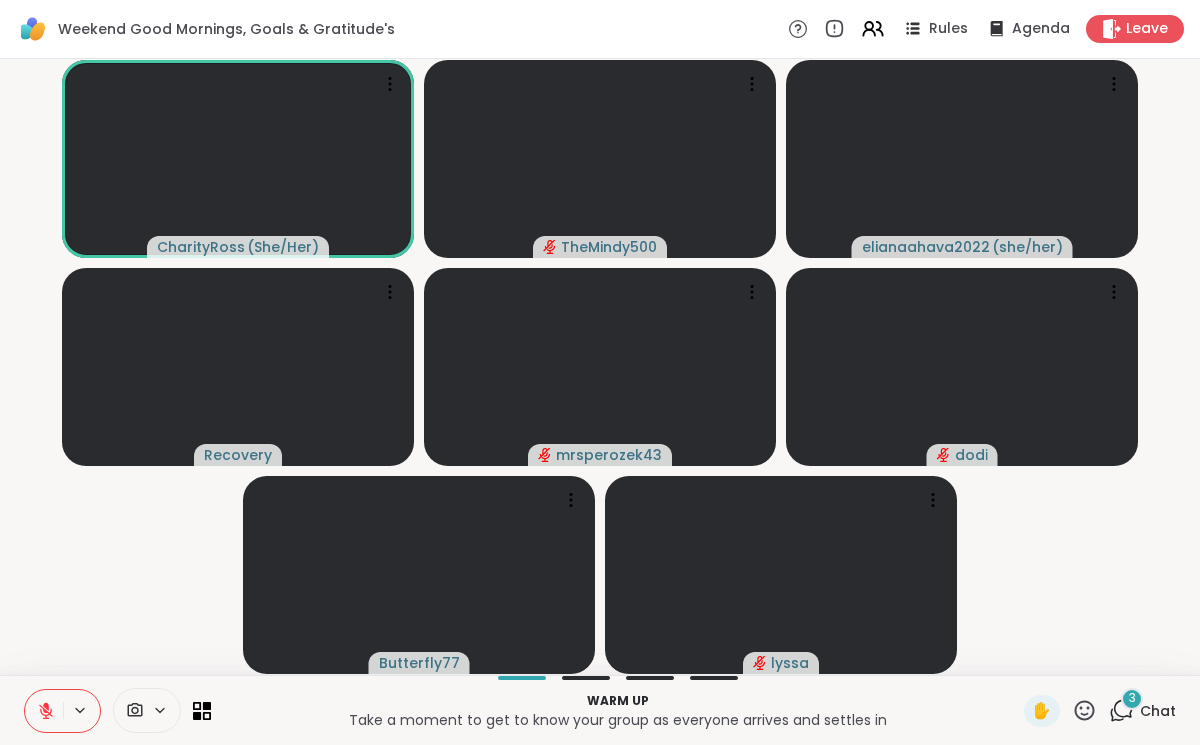 click 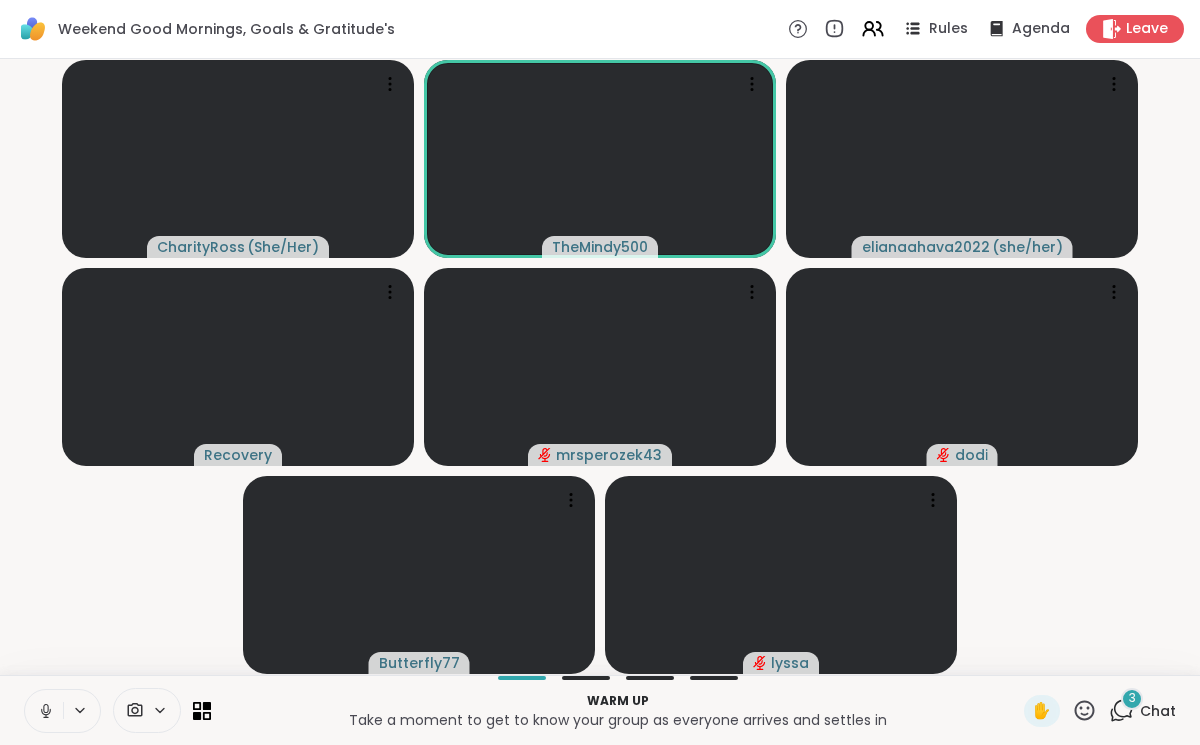 click 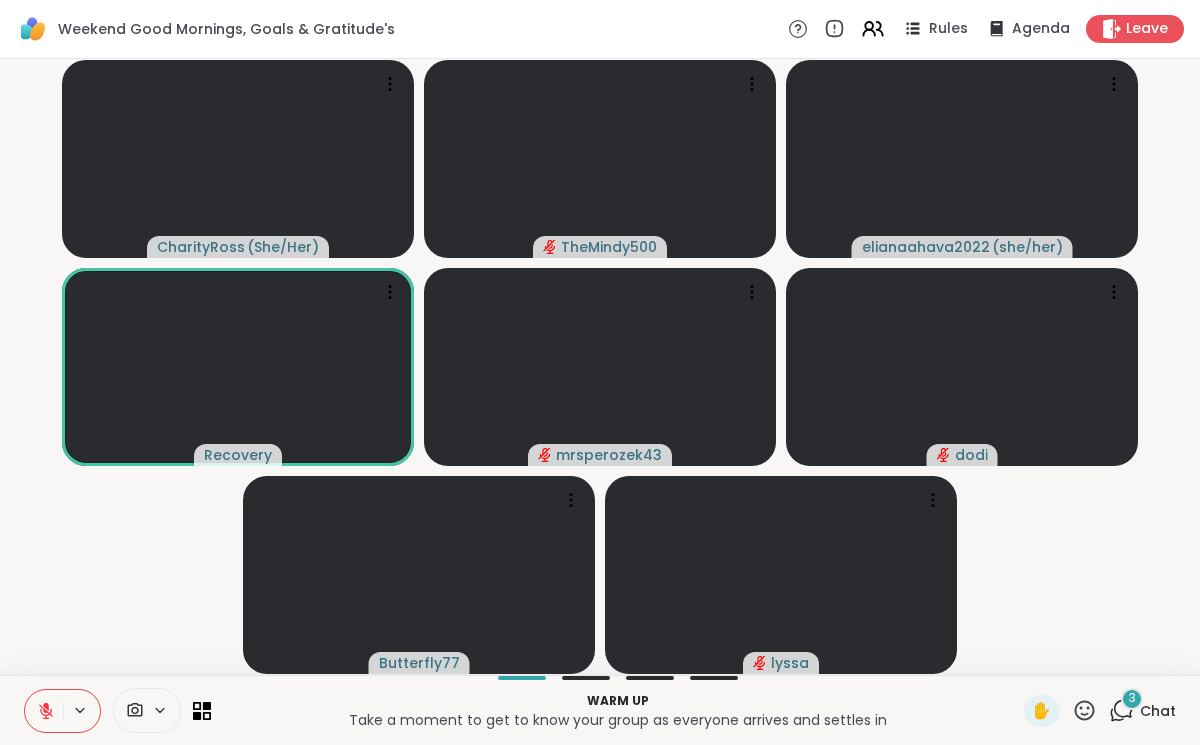 click 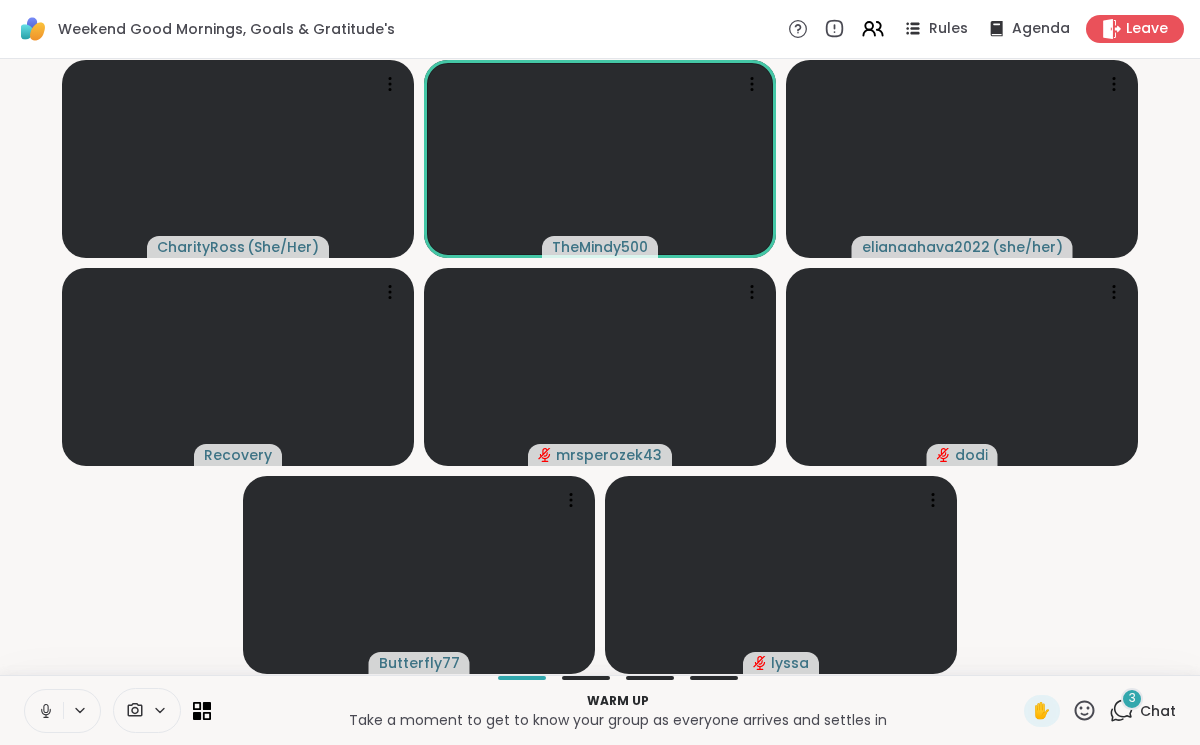 click 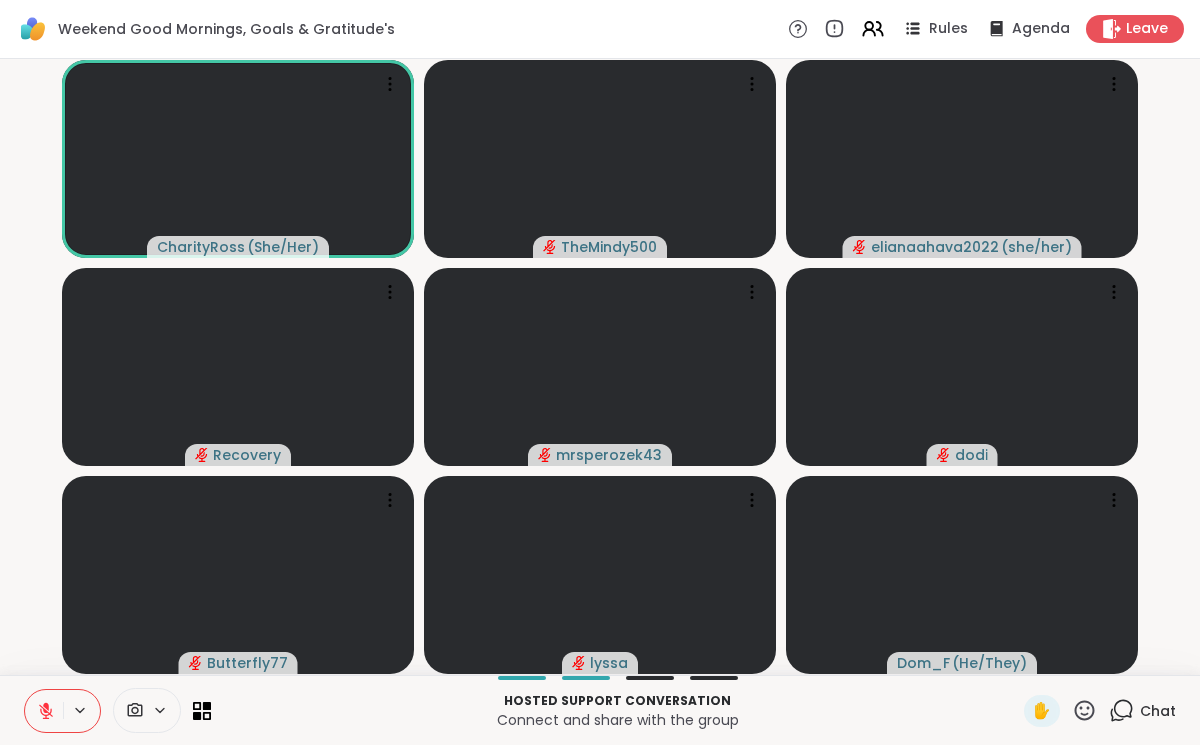 click at bounding box center [44, 711] 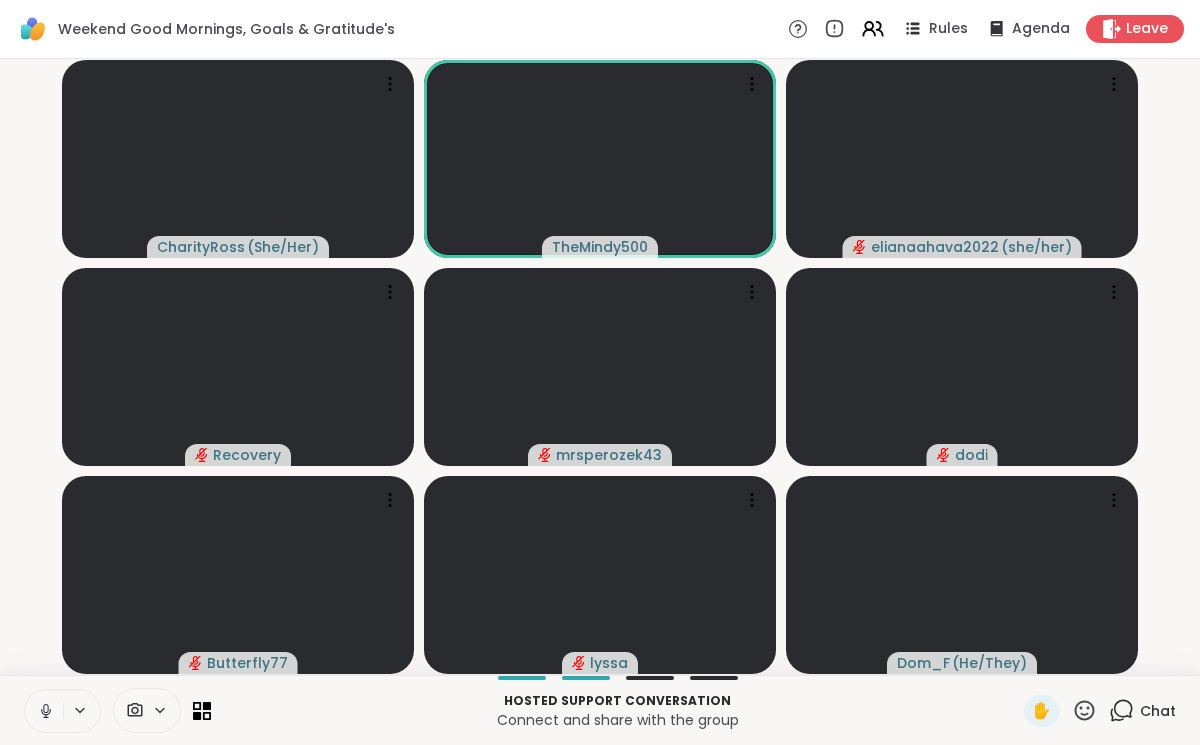 click at bounding box center [44, 711] 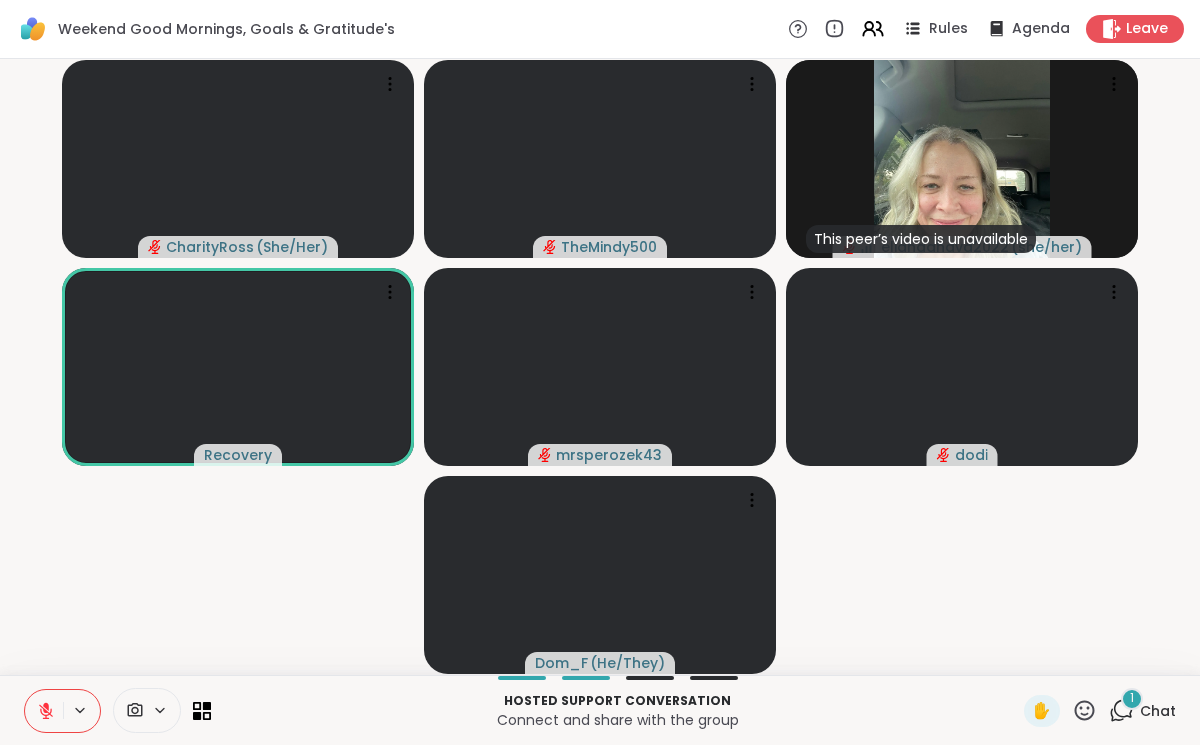 click at bounding box center (44, 711) 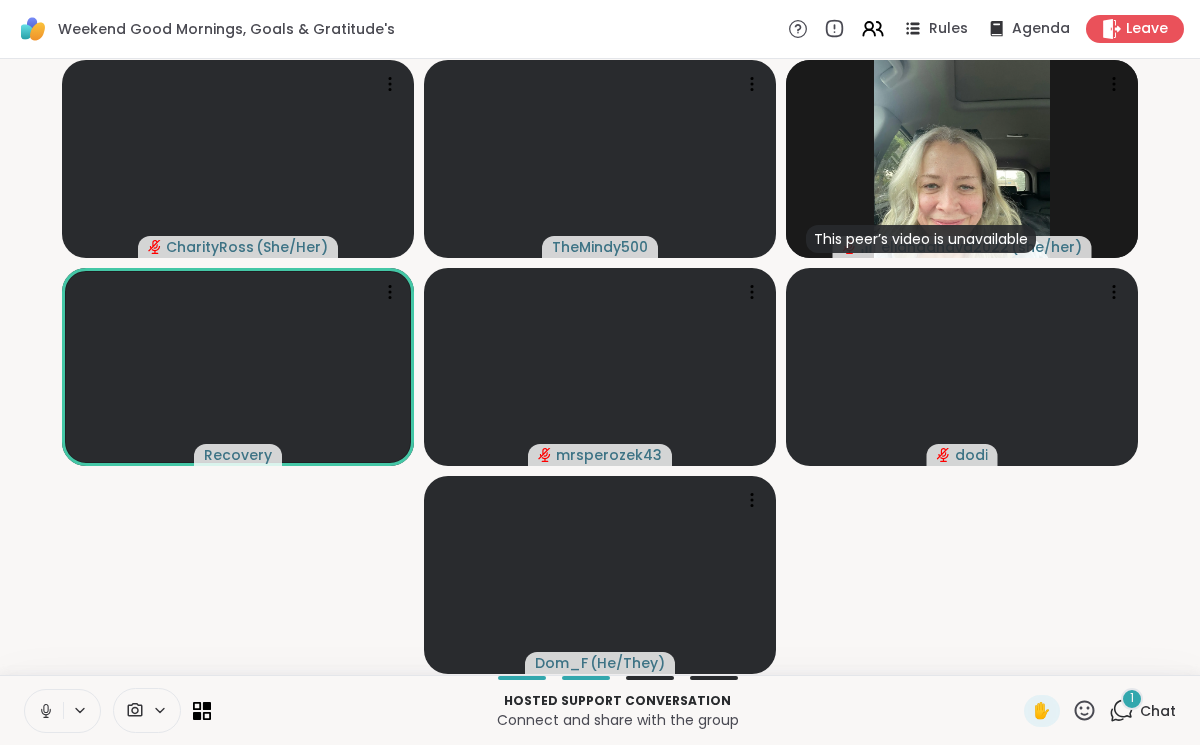 click 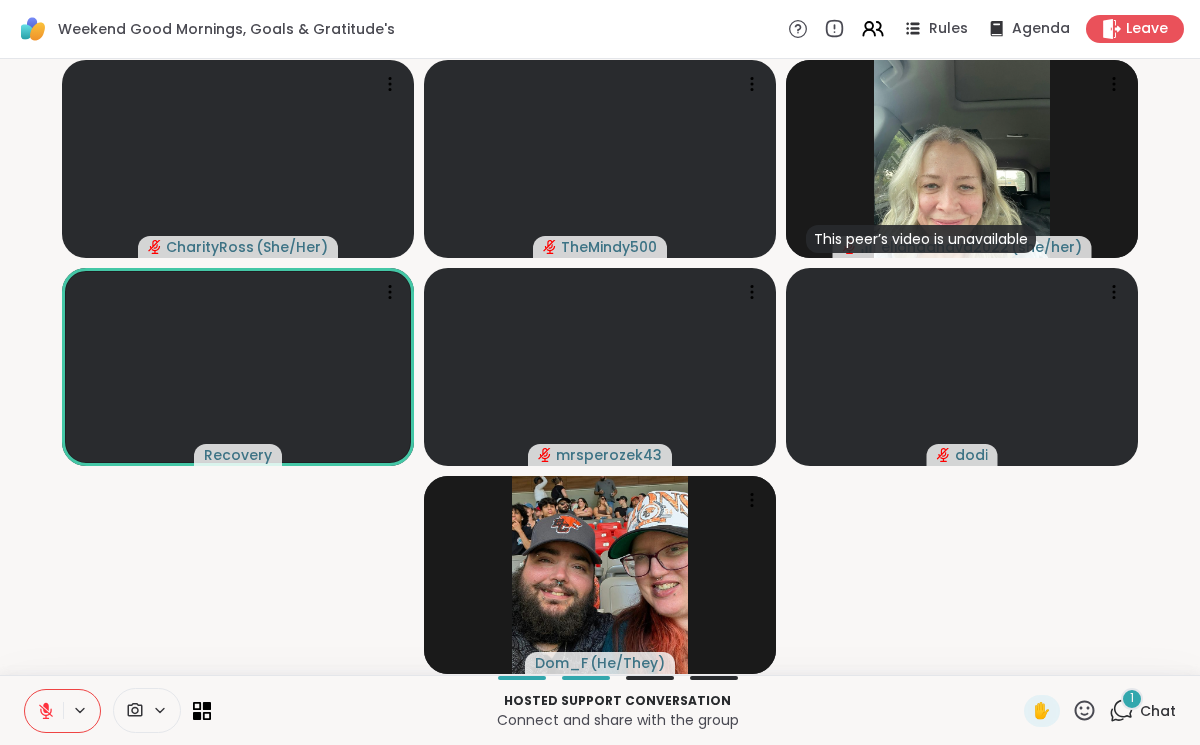 click 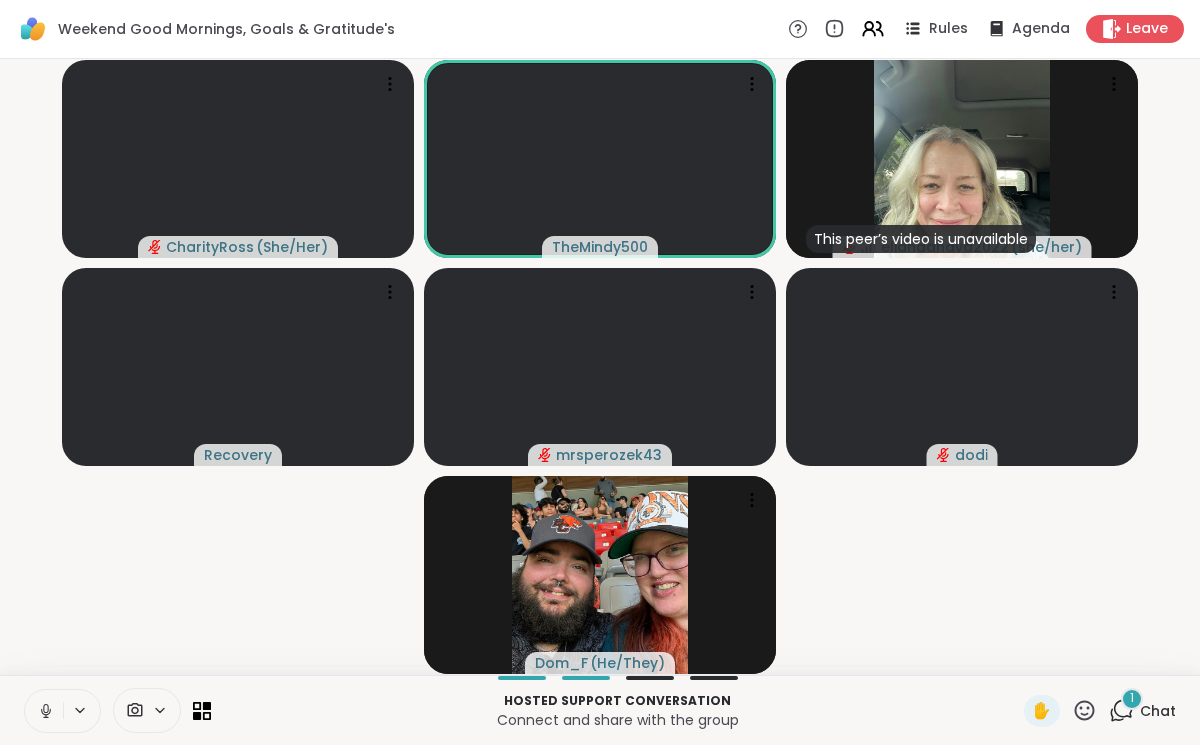 click 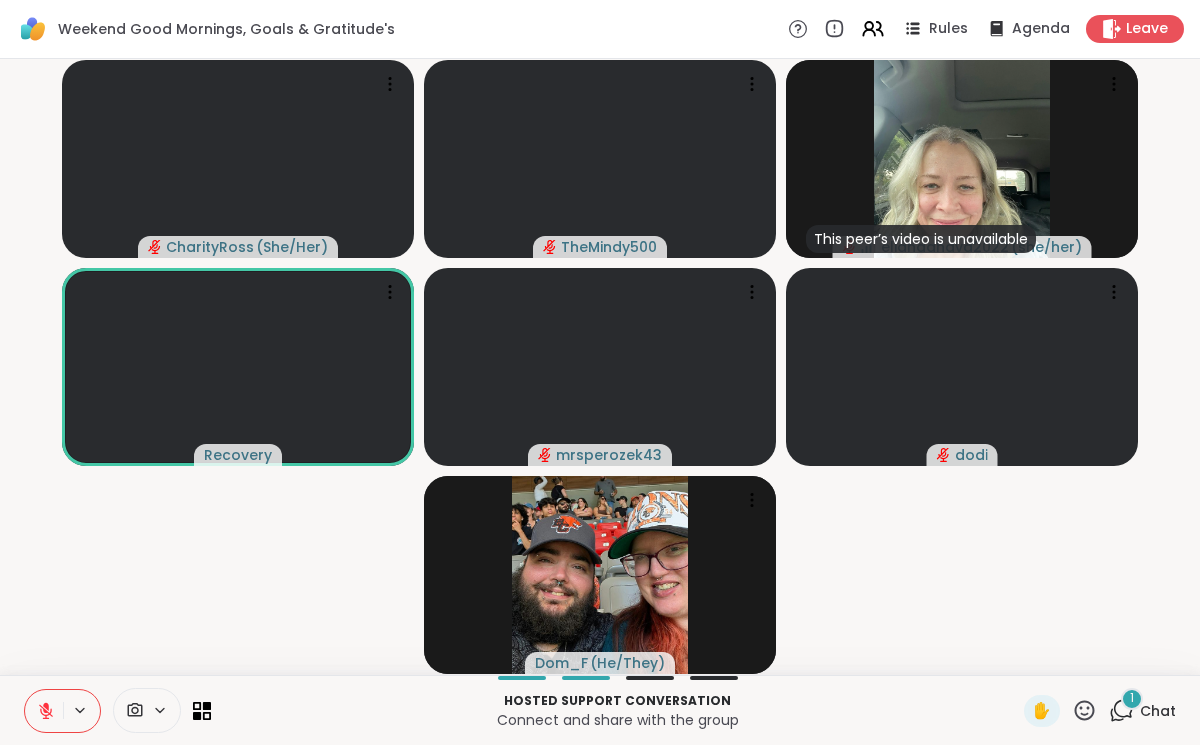 click 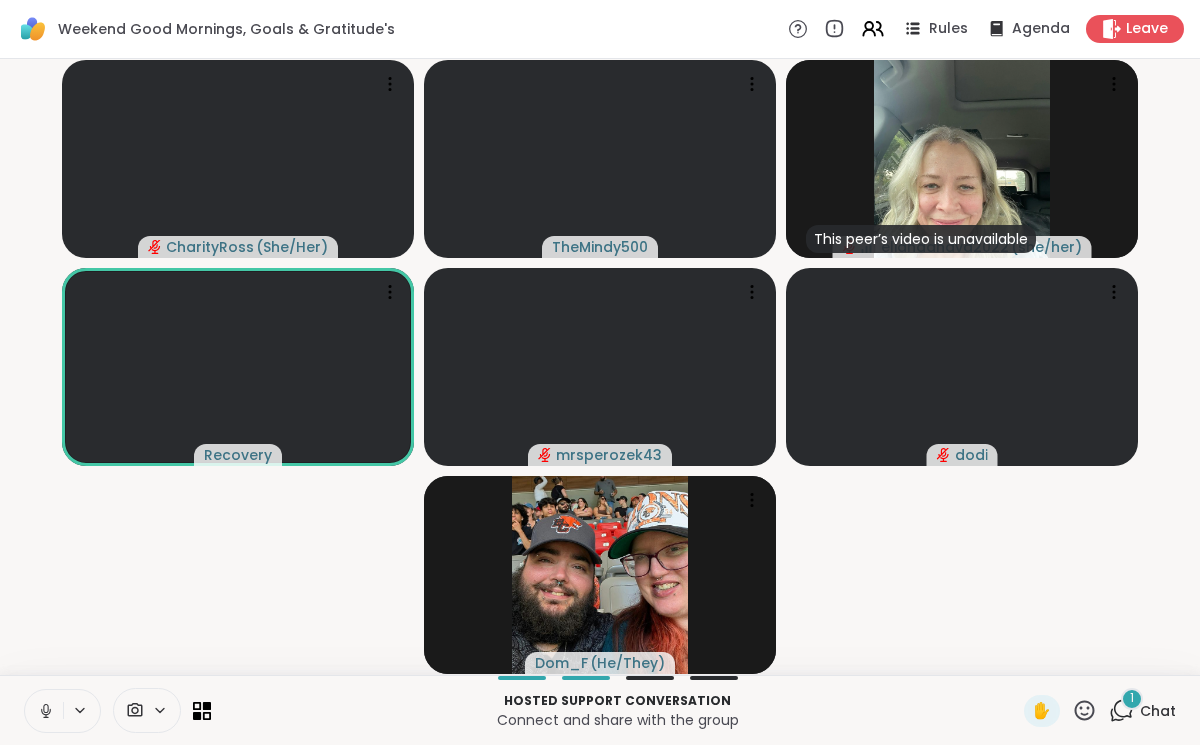 click 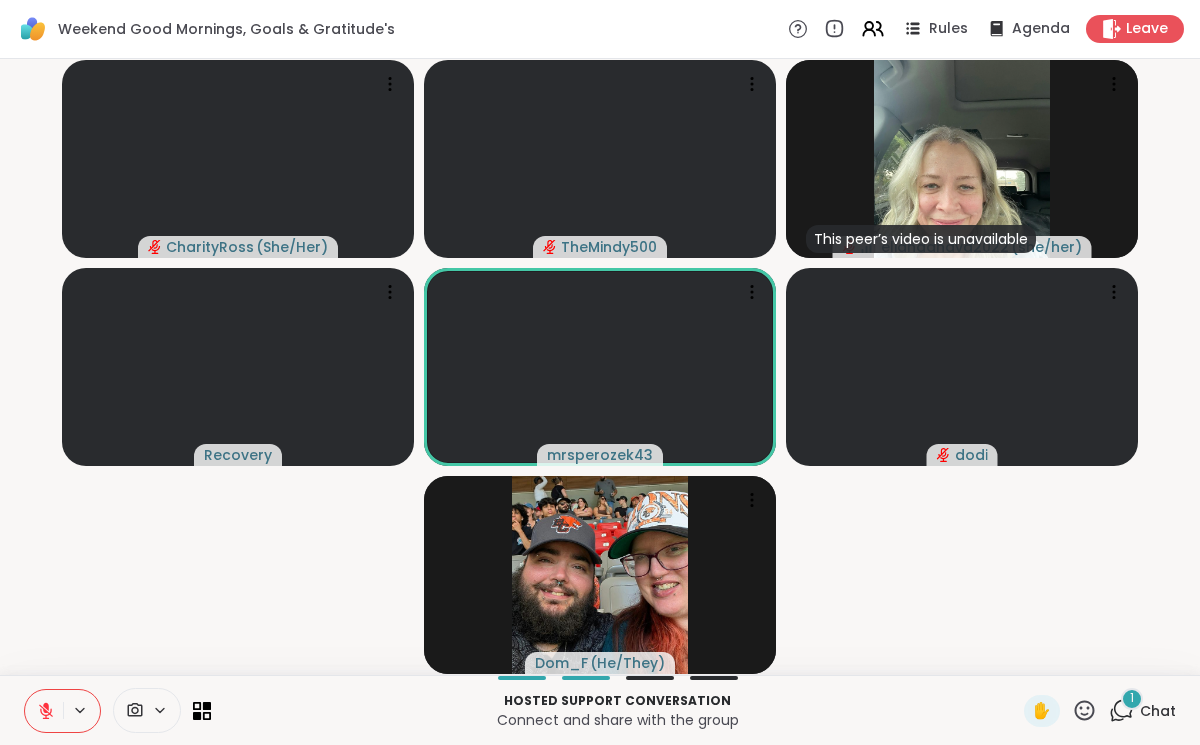 click 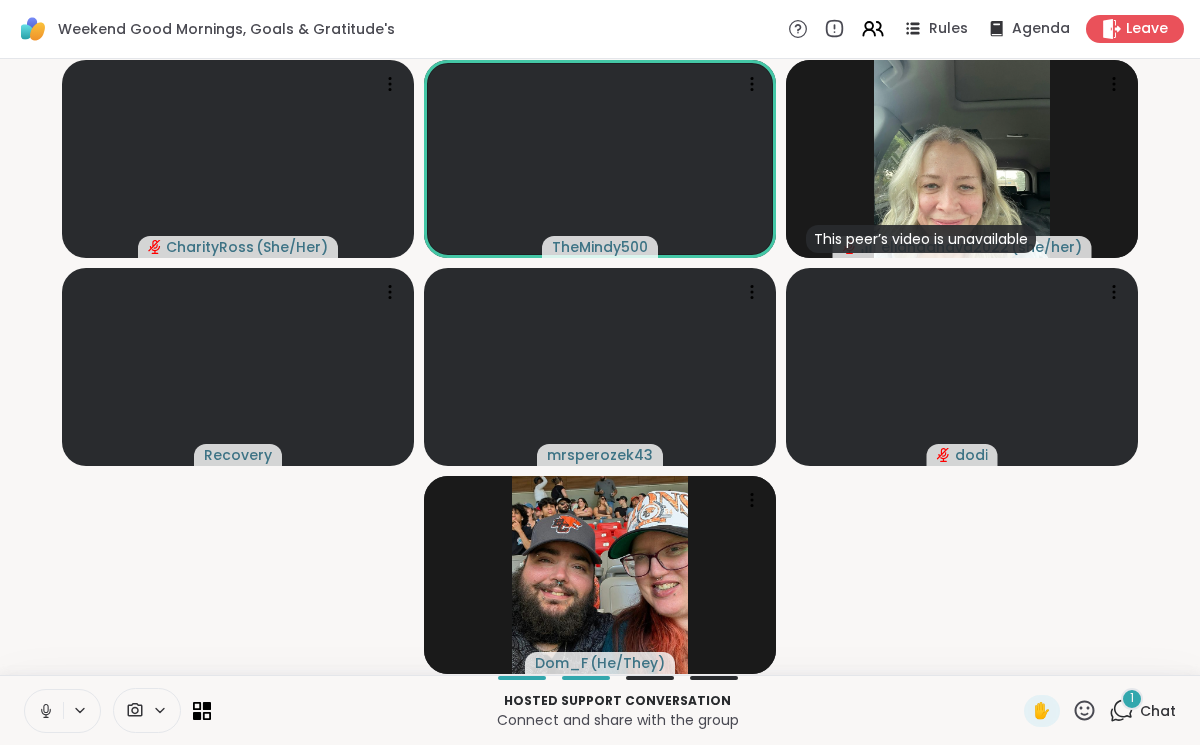 click 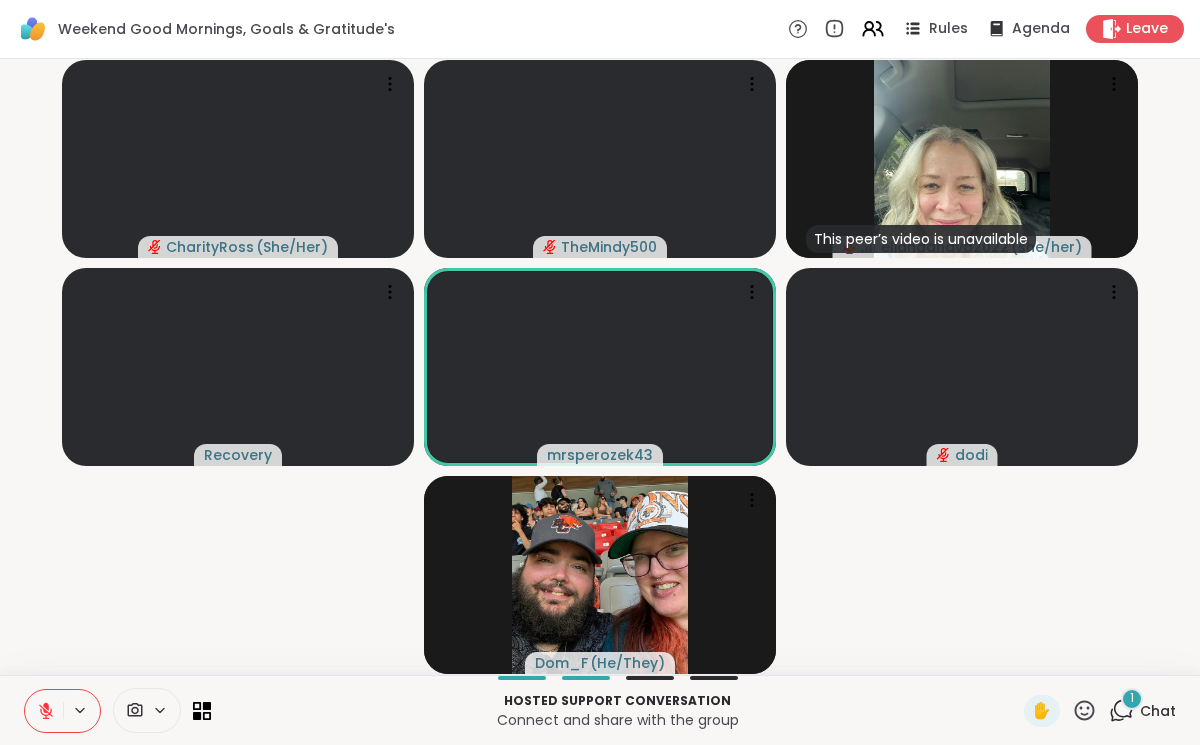 click 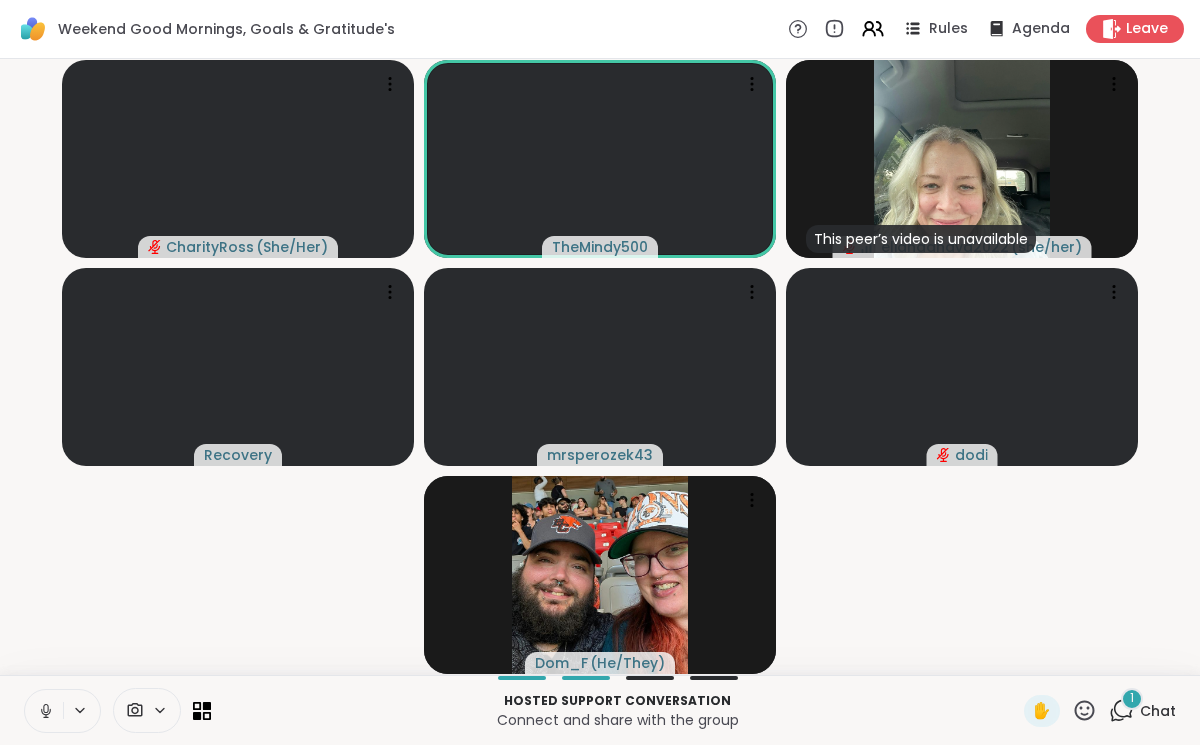 click 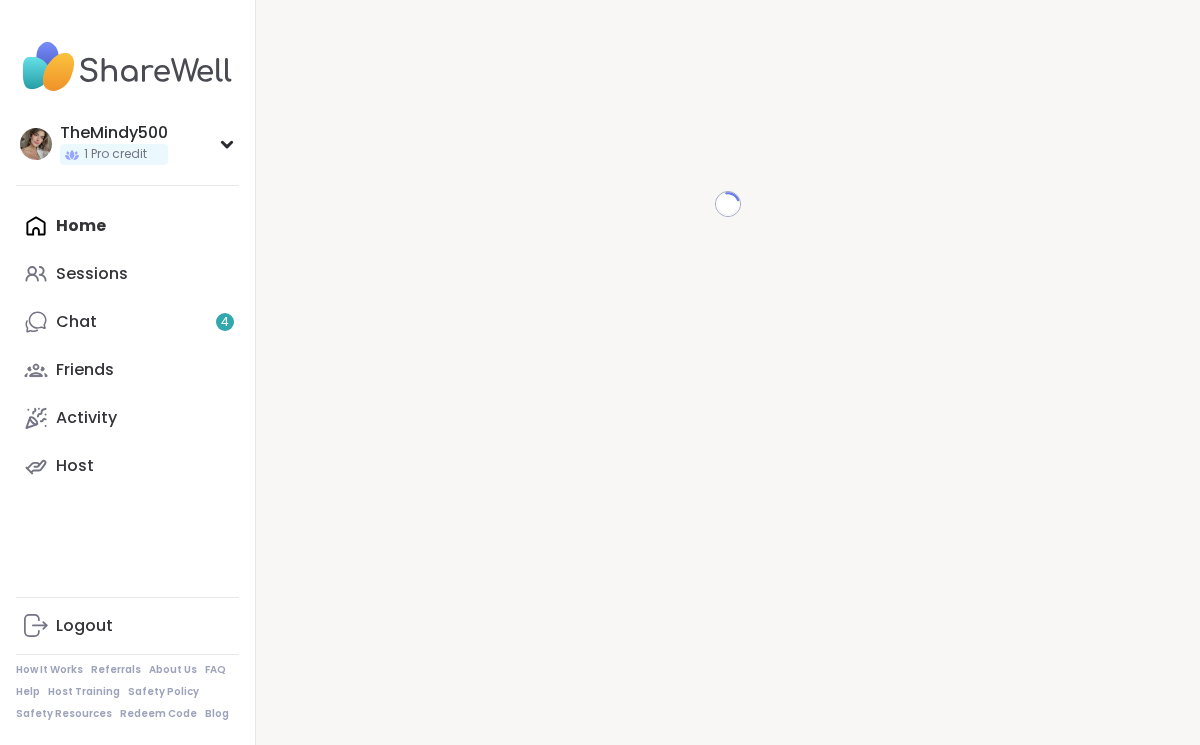 scroll, scrollTop: 0, scrollLeft: 0, axis: both 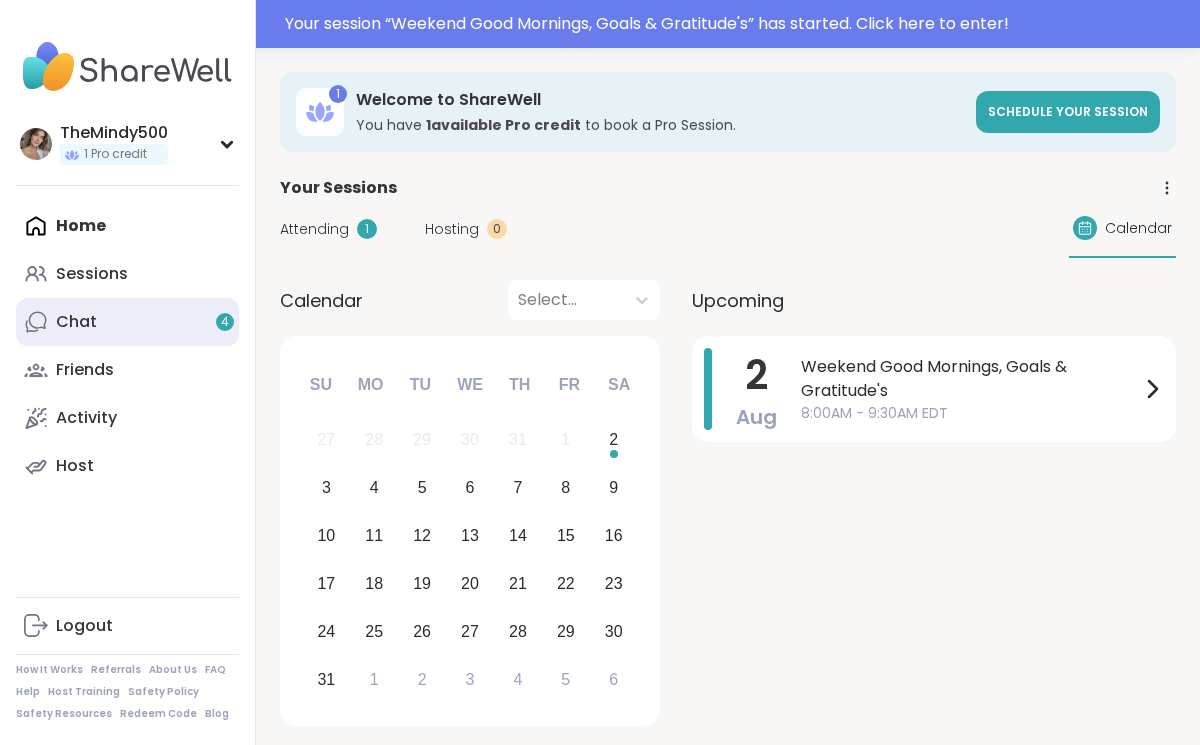 click on "Chat 4" at bounding box center (127, 322) 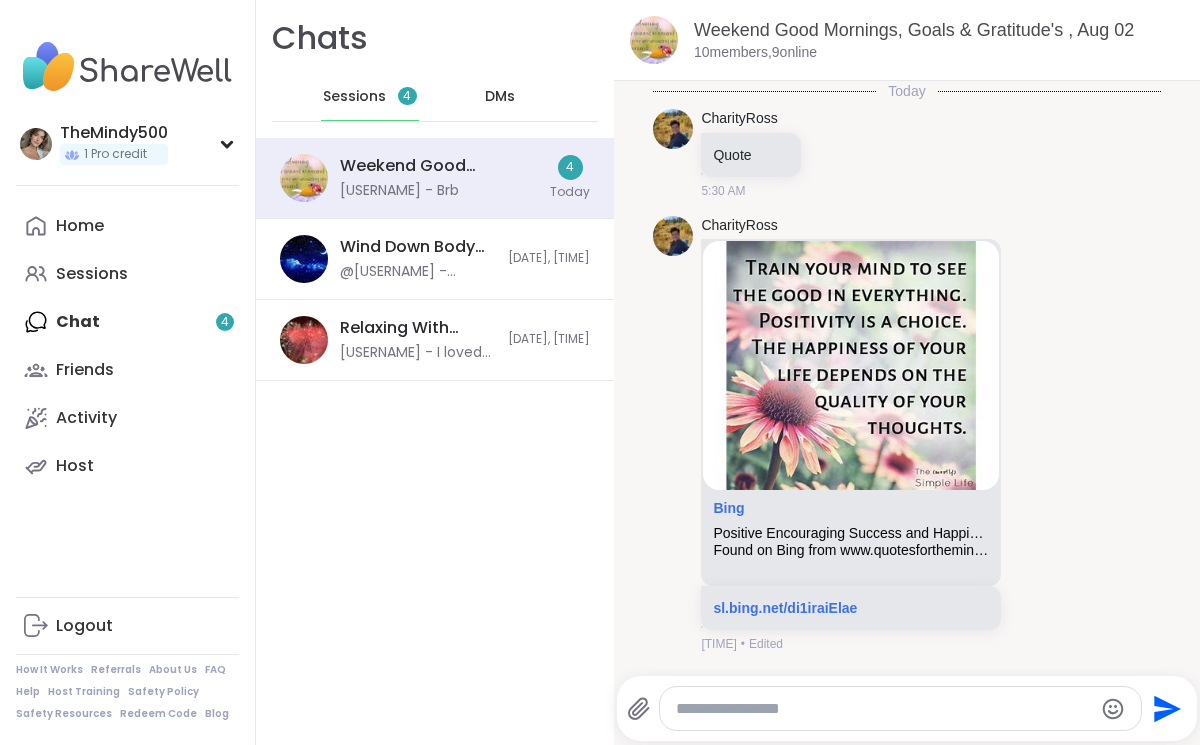 scroll, scrollTop: 1834, scrollLeft: 0, axis: vertical 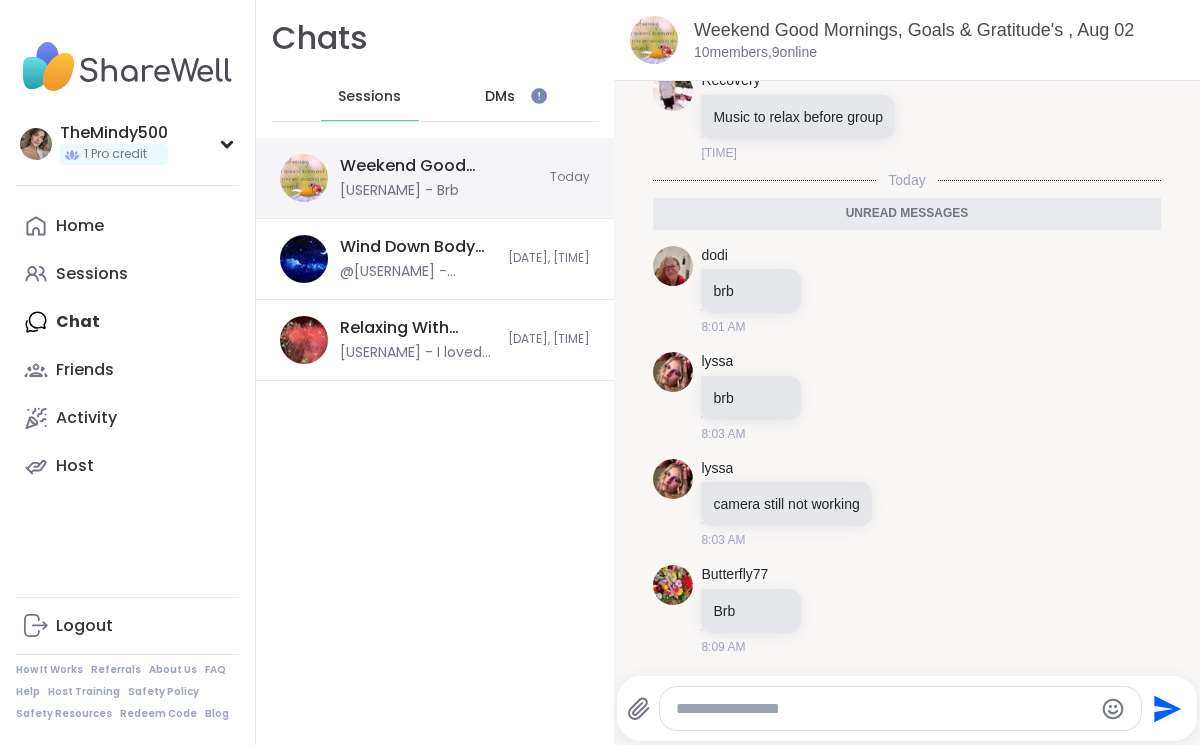 click on "Weekend Good Mornings, Goals & Gratitude's , Aug 02" at bounding box center (439, 166) 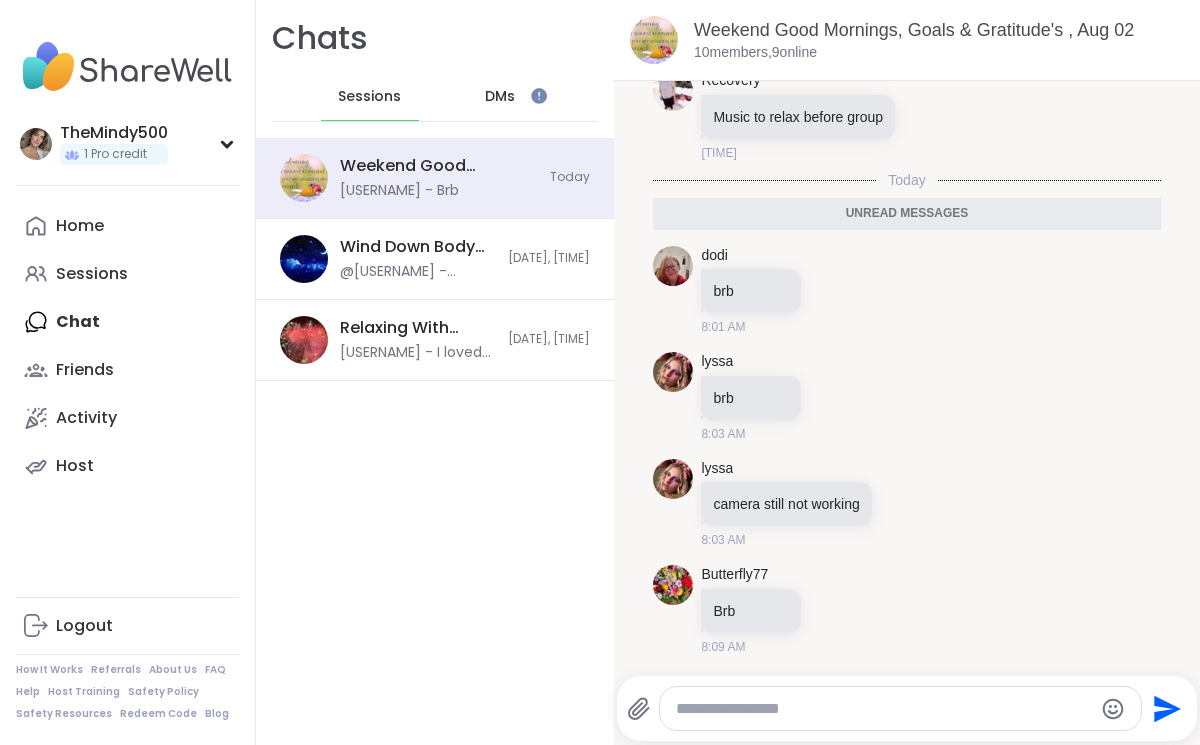 scroll, scrollTop: 1862, scrollLeft: 0, axis: vertical 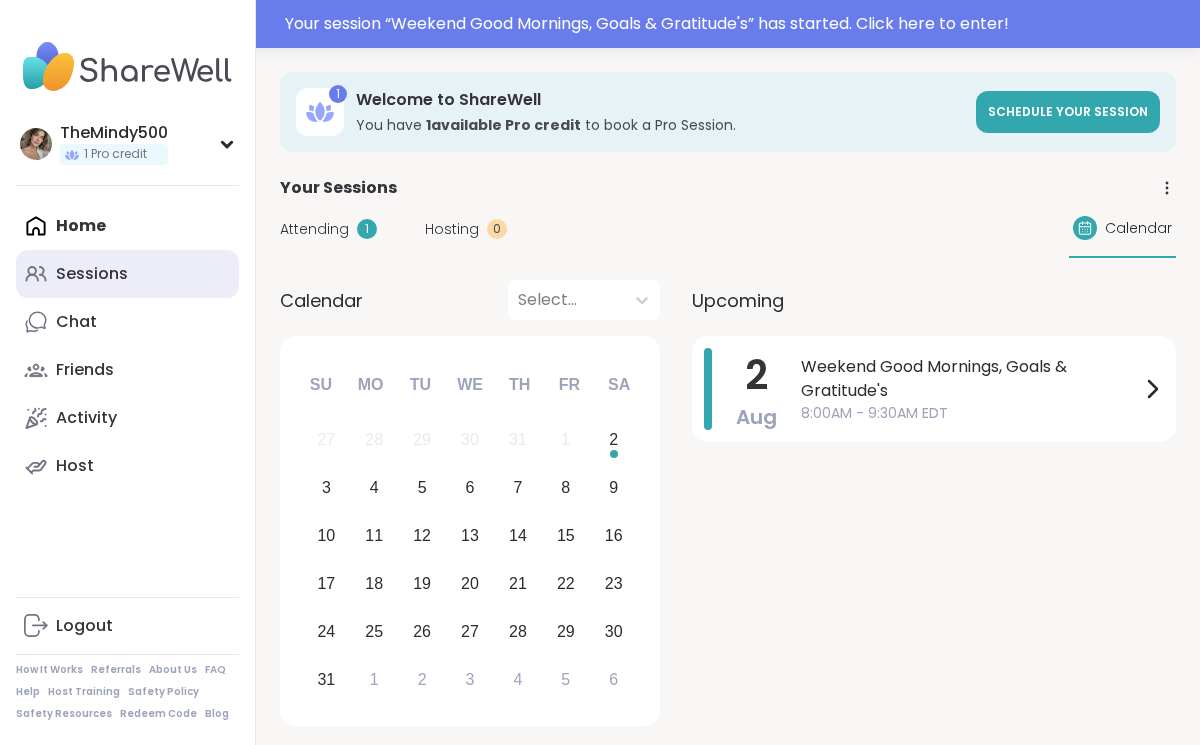 click on "Sessions" at bounding box center (127, 274) 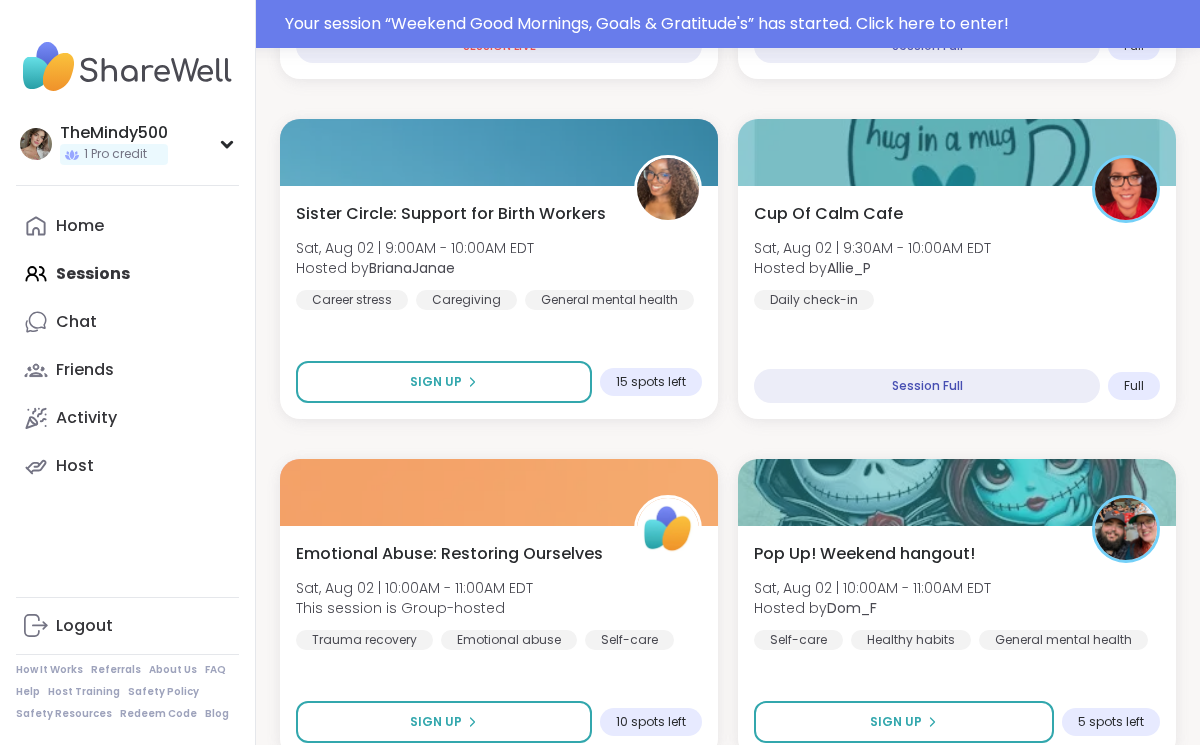 scroll, scrollTop: 0, scrollLeft: 0, axis: both 